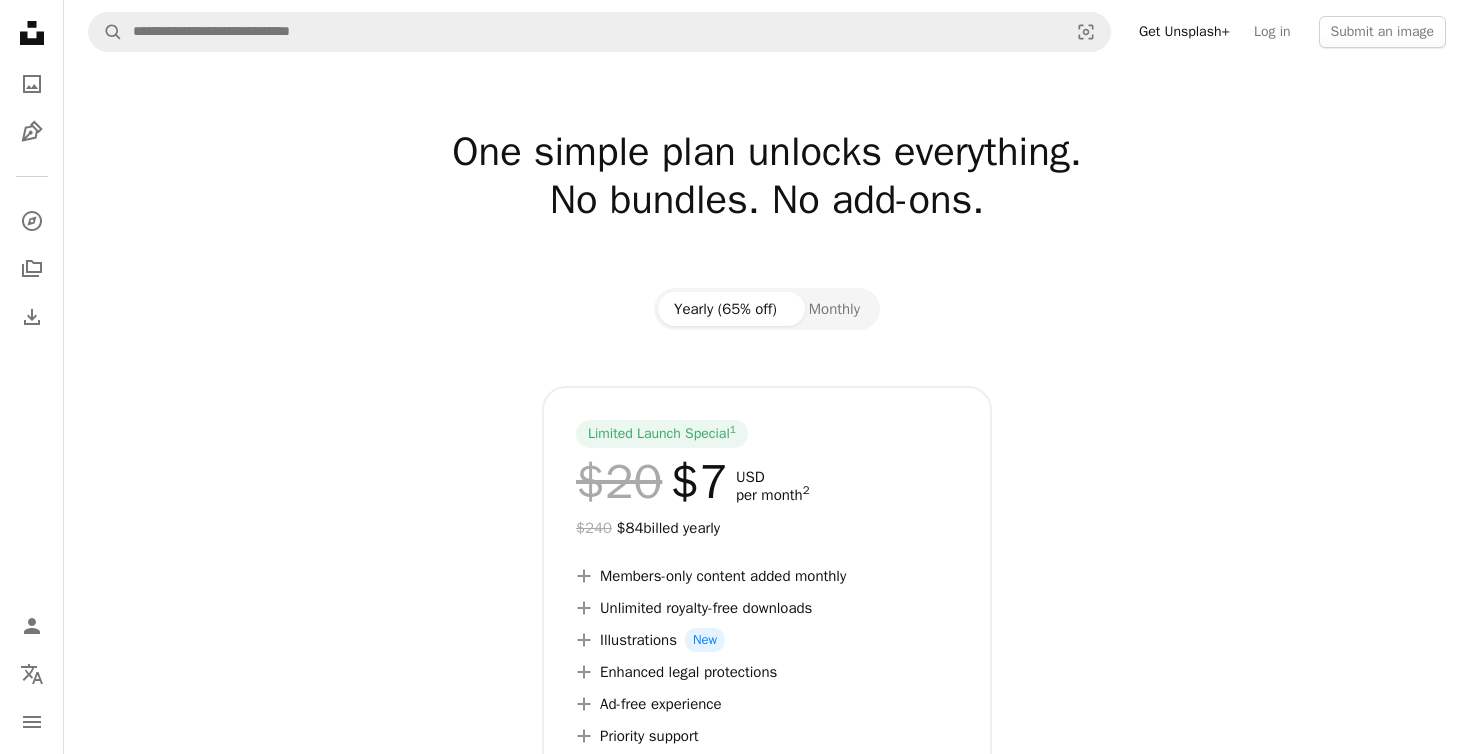 scroll, scrollTop: 0, scrollLeft: 0, axis: both 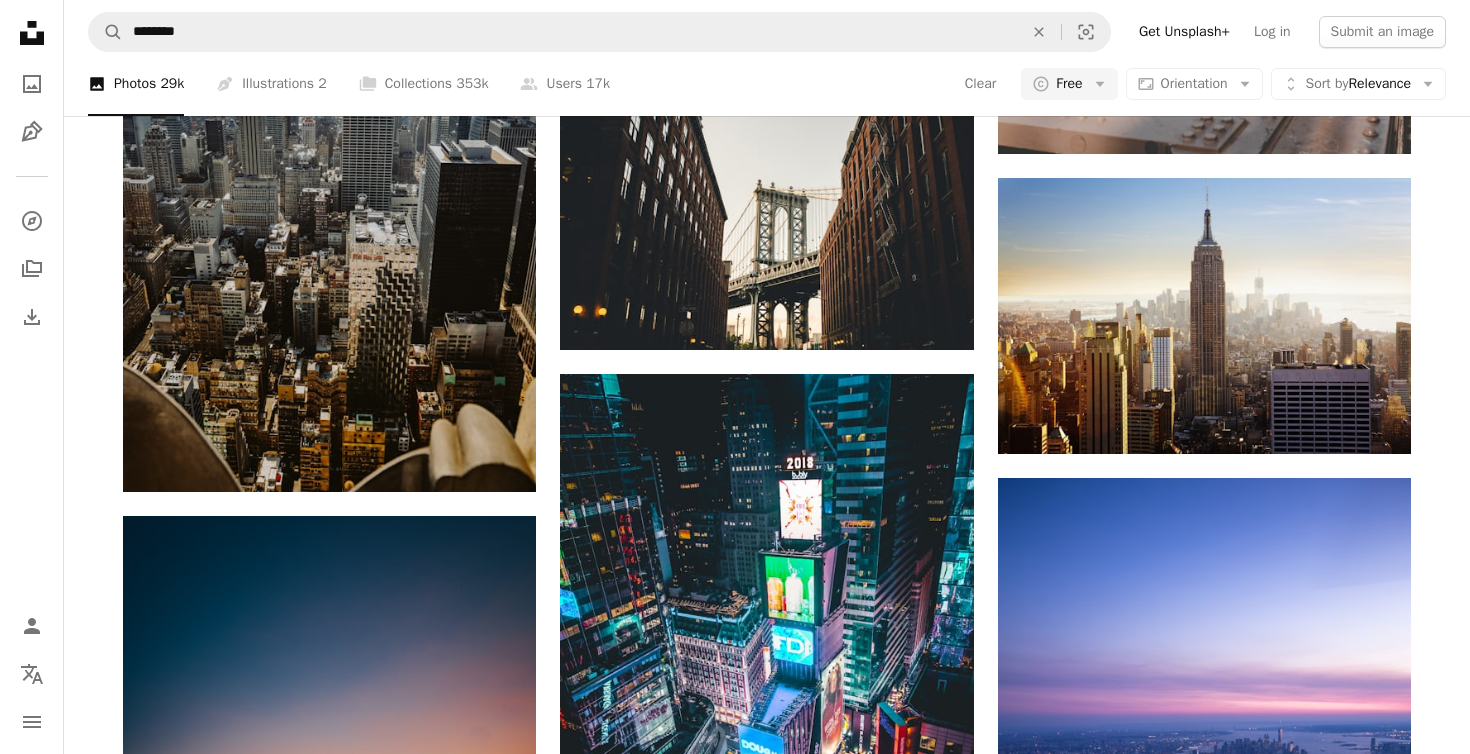 click on "A photo Photos   29k Pen Tool Illustrations   2 A stack of folders Collections   353k A group of people Users   17k Clear A copyright icon © Free Arrow down Aspect ratio Orientation Arrow down Unfold Sort by  Relevance Arrow down Filters Filters (1)" at bounding box center [767, 84] 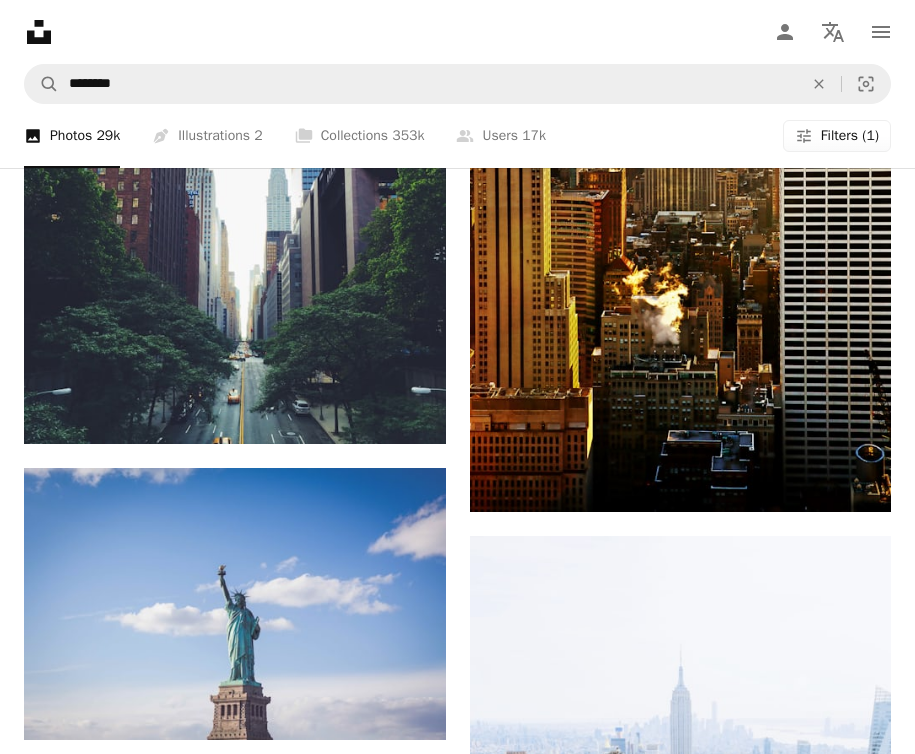 scroll, scrollTop: 3565, scrollLeft: 0, axis: vertical 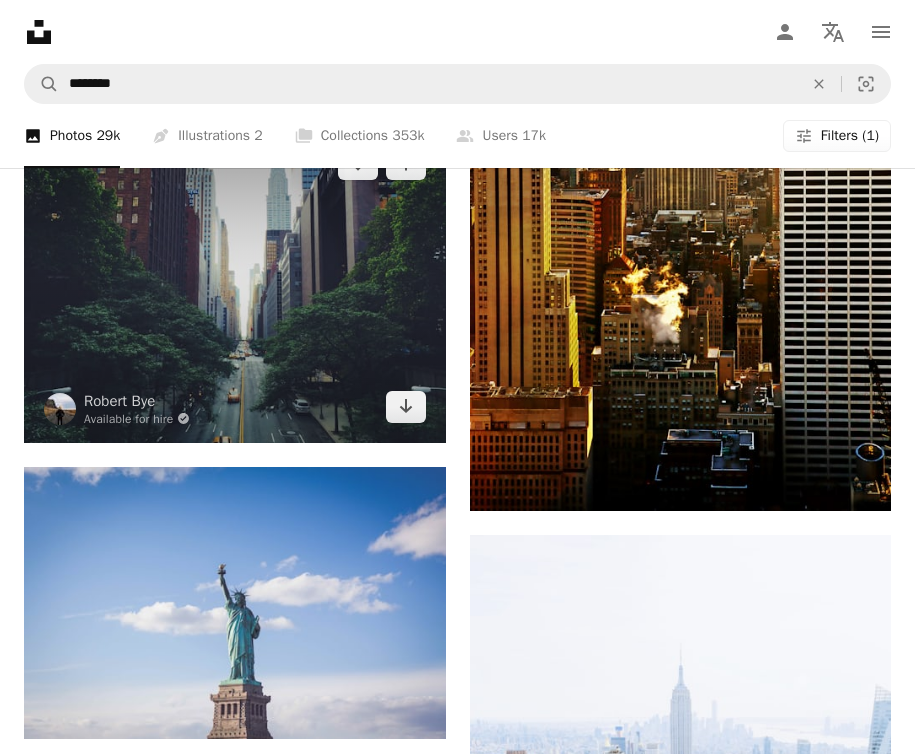 click at bounding box center [235, 285] 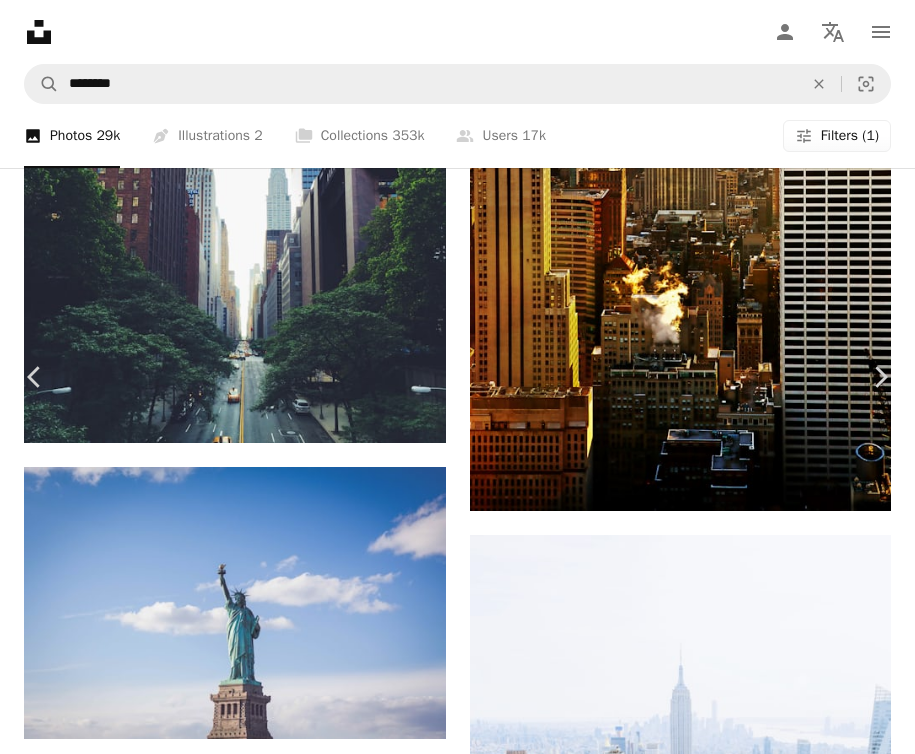 click on "Chevron down" 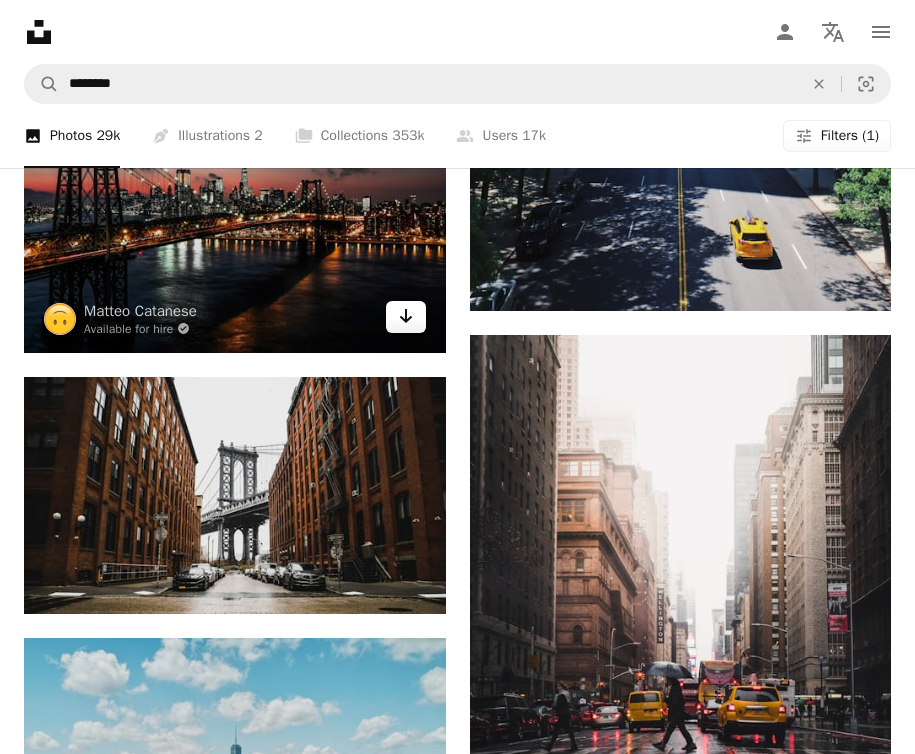 scroll, scrollTop: 1523, scrollLeft: 0, axis: vertical 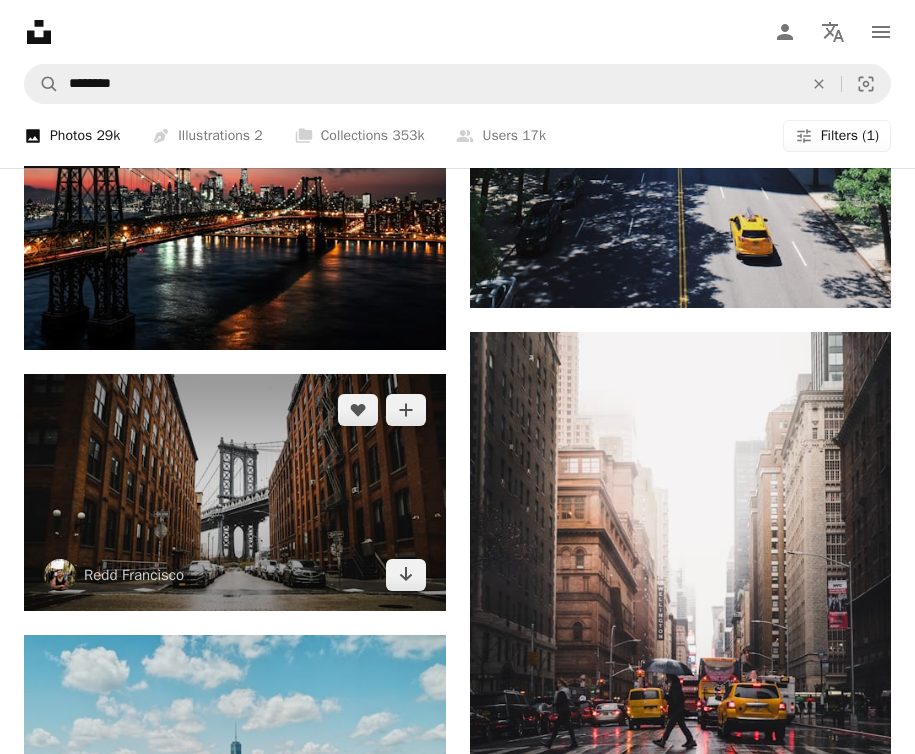 click at bounding box center (235, 492) 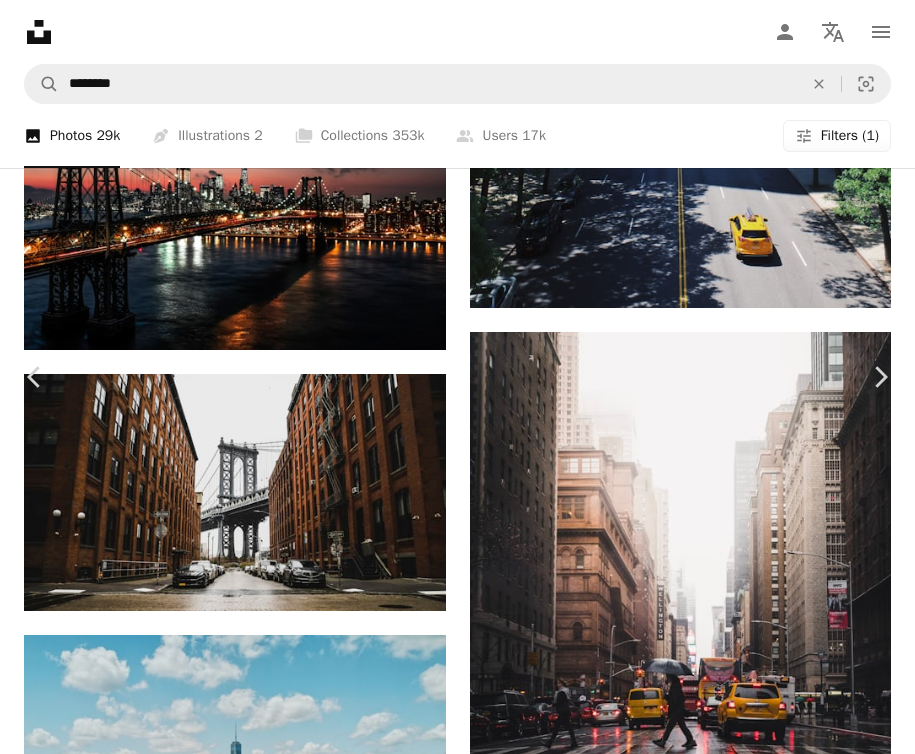 click on "An X shape" at bounding box center (20, 20) 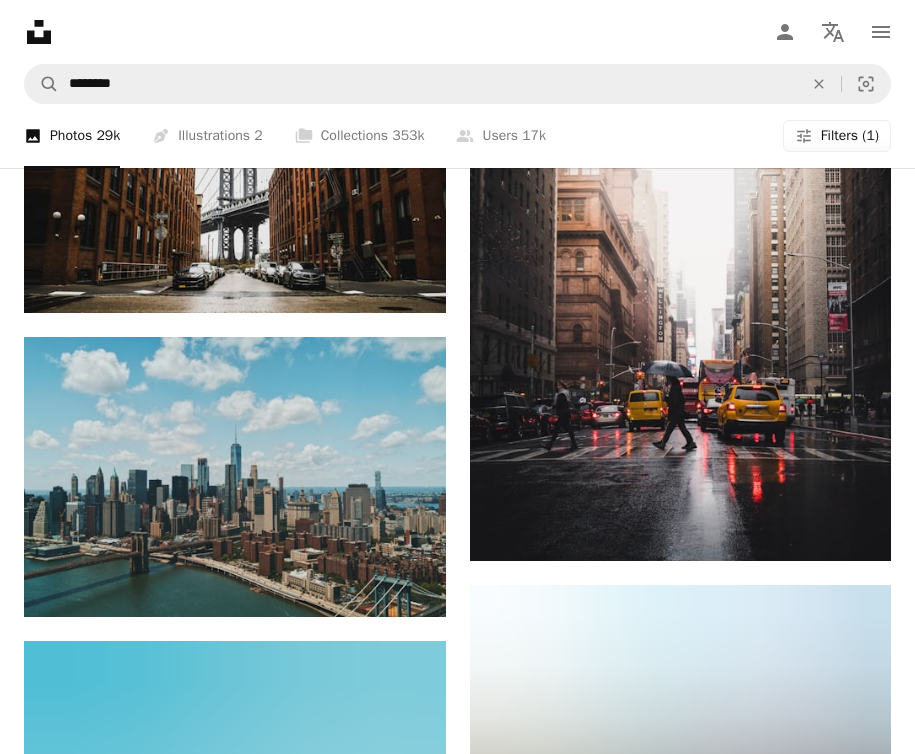 scroll, scrollTop: 1966, scrollLeft: 0, axis: vertical 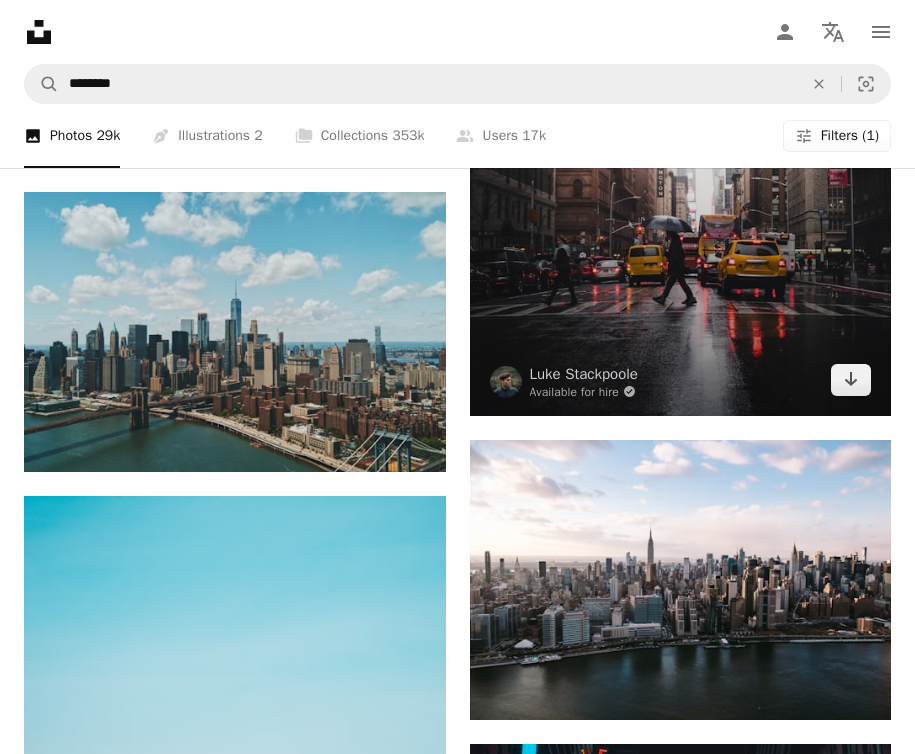 click at bounding box center [681, 152] 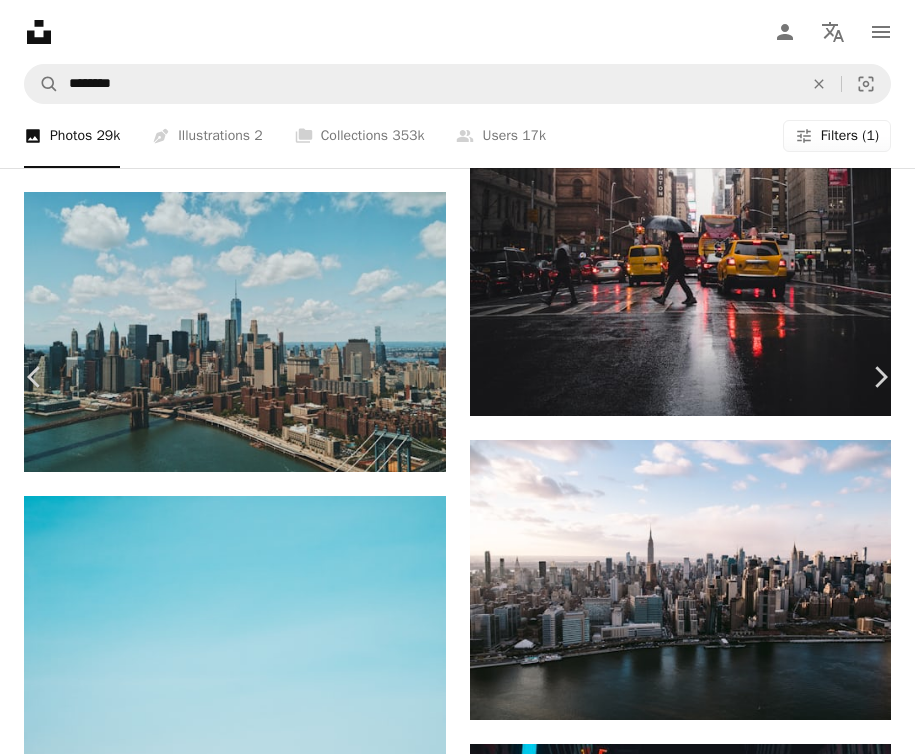 click on "An X shape" at bounding box center [20, 20] 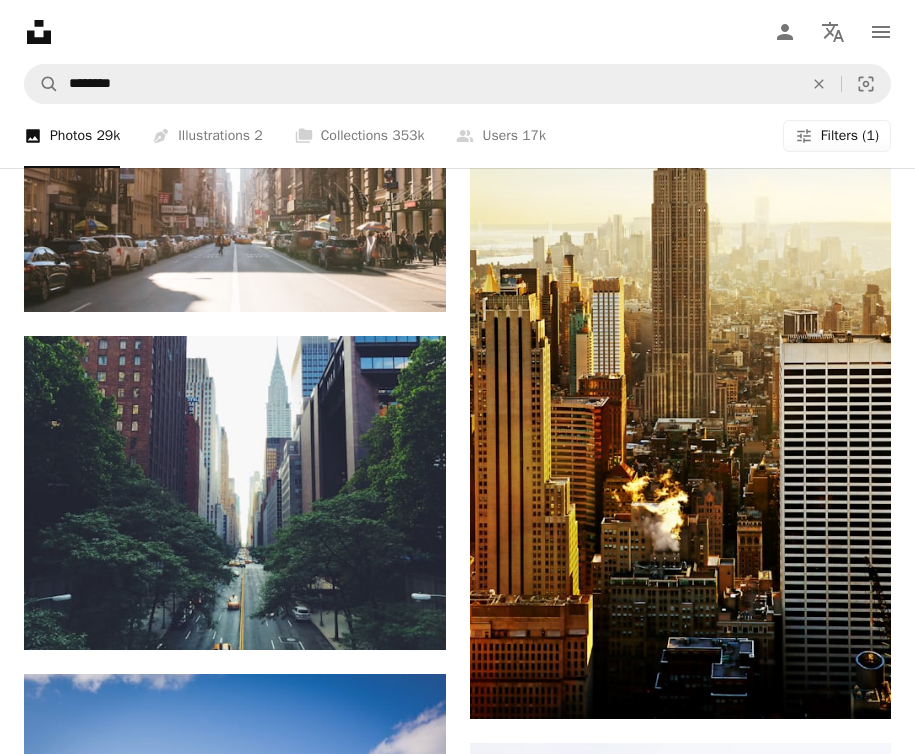 scroll, scrollTop: 3359, scrollLeft: 0, axis: vertical 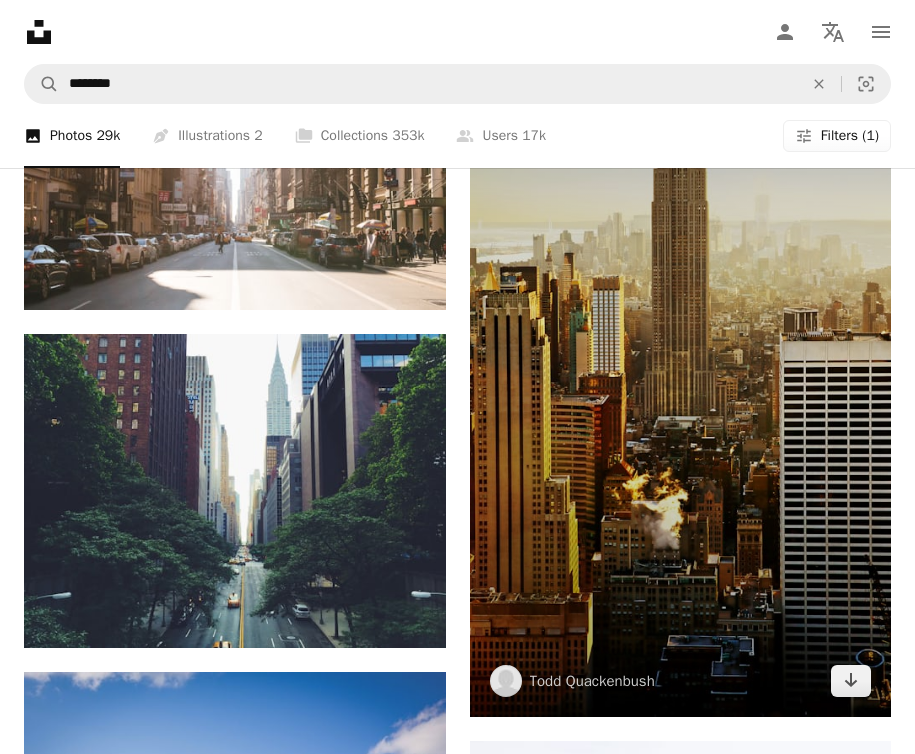 click at bounding box center [681, 348] 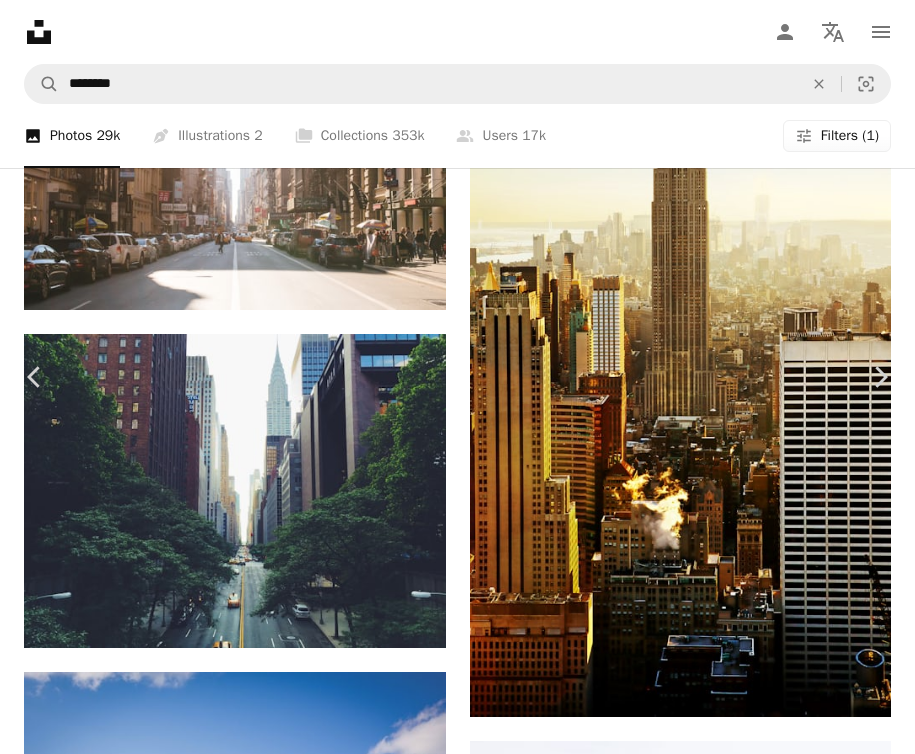 click on "An X shape" at bounding box center (20, 20) 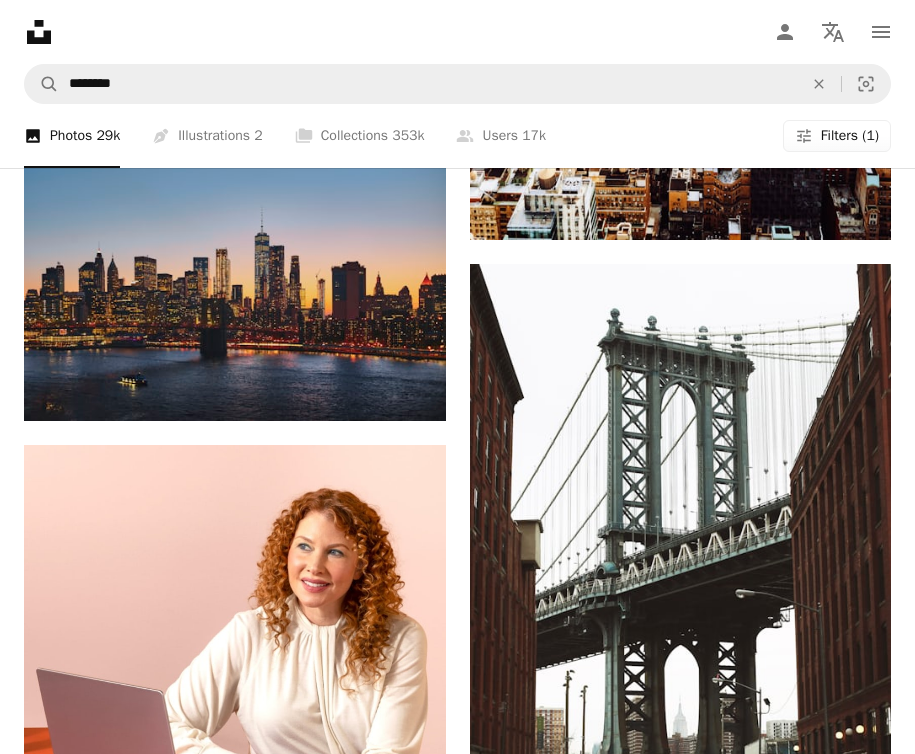 scroll, scrollTop: 4674, scrollLeft: 0, axis: vertical 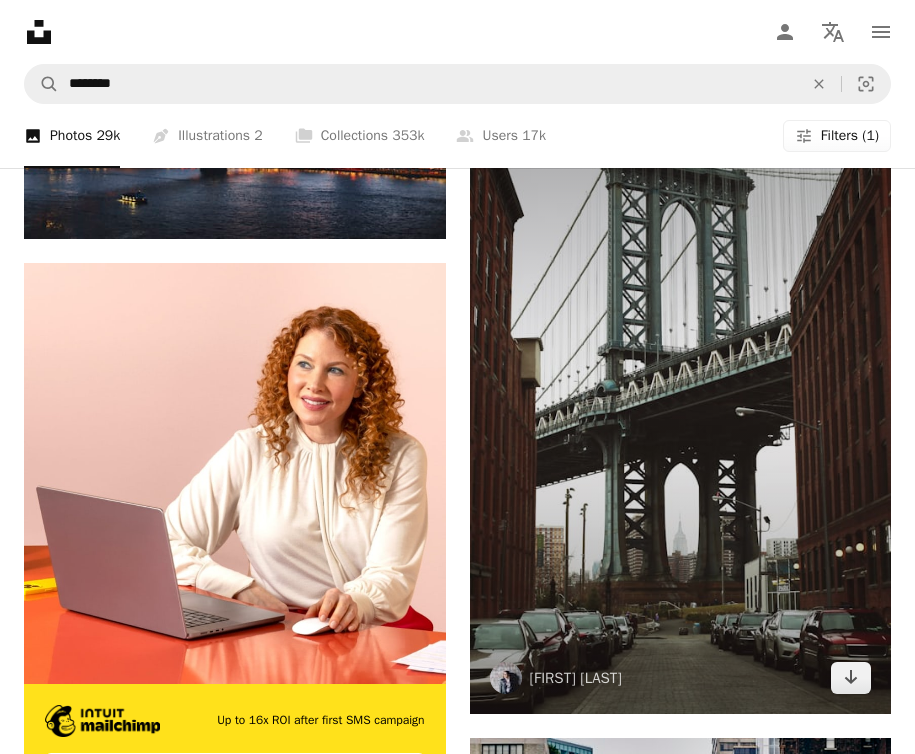 click at bounding box center [681, 398] 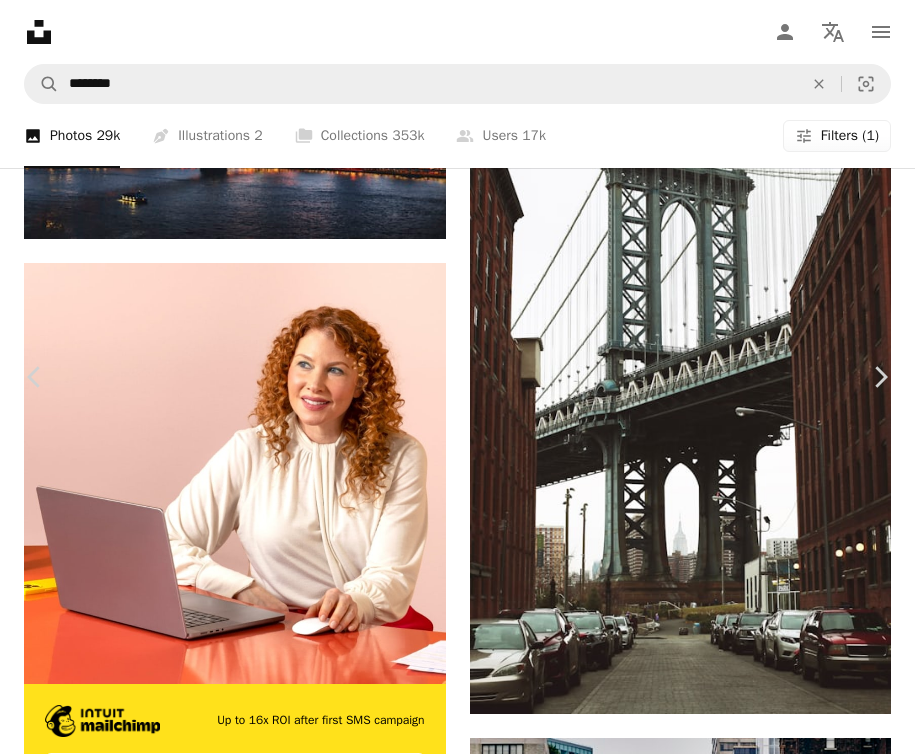 click on "Chevron down" 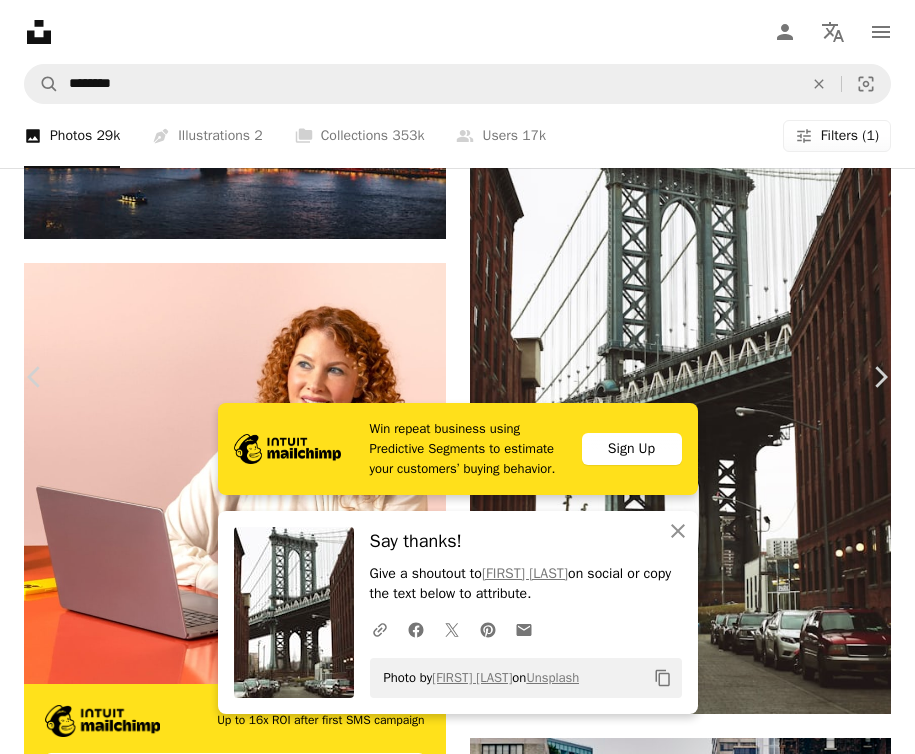 drag, startPoint x: 906, startPoint y: 139, endPoint x: 891, endPoint y: 138, distance: 15.033297 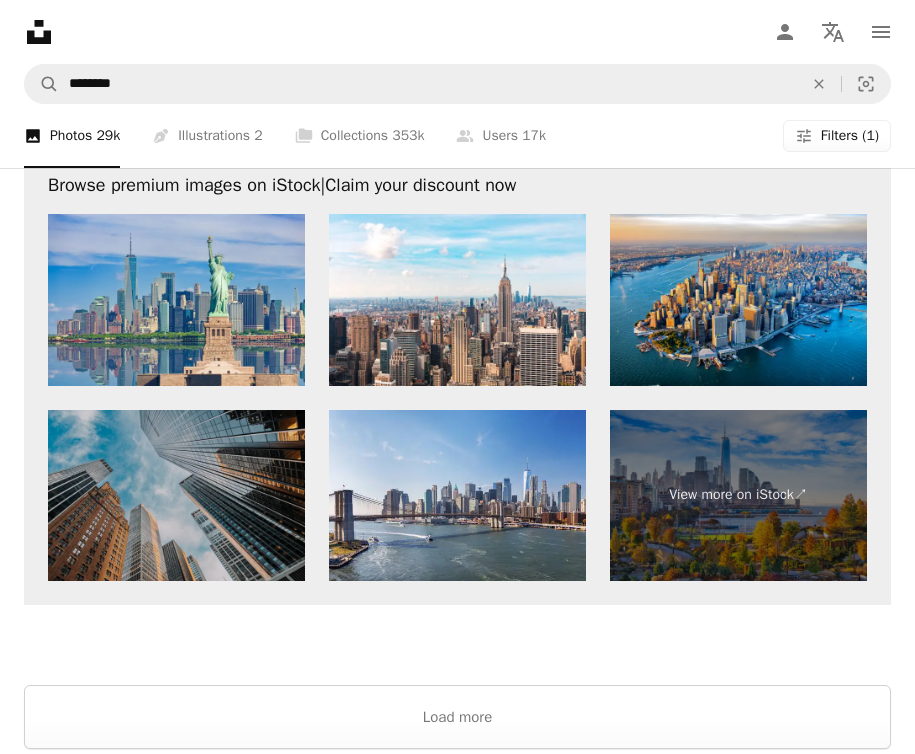 scroll, scrollTop: 10206, scrollLeft: 0, axis: vertical 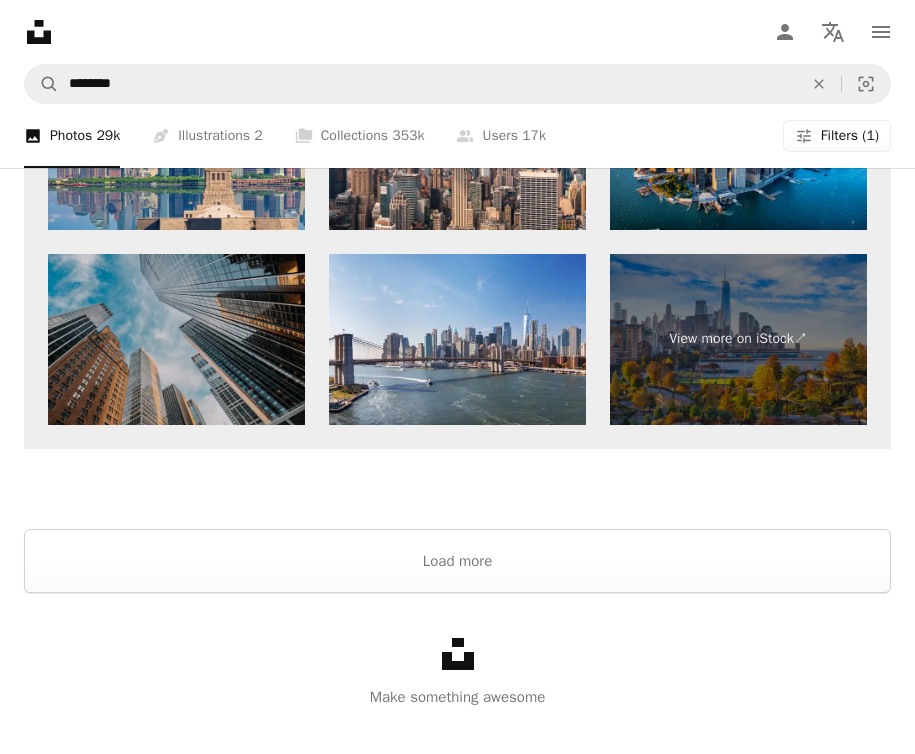 click on "Unsplash logo Make something awesome" at bounding box center [457, 673] 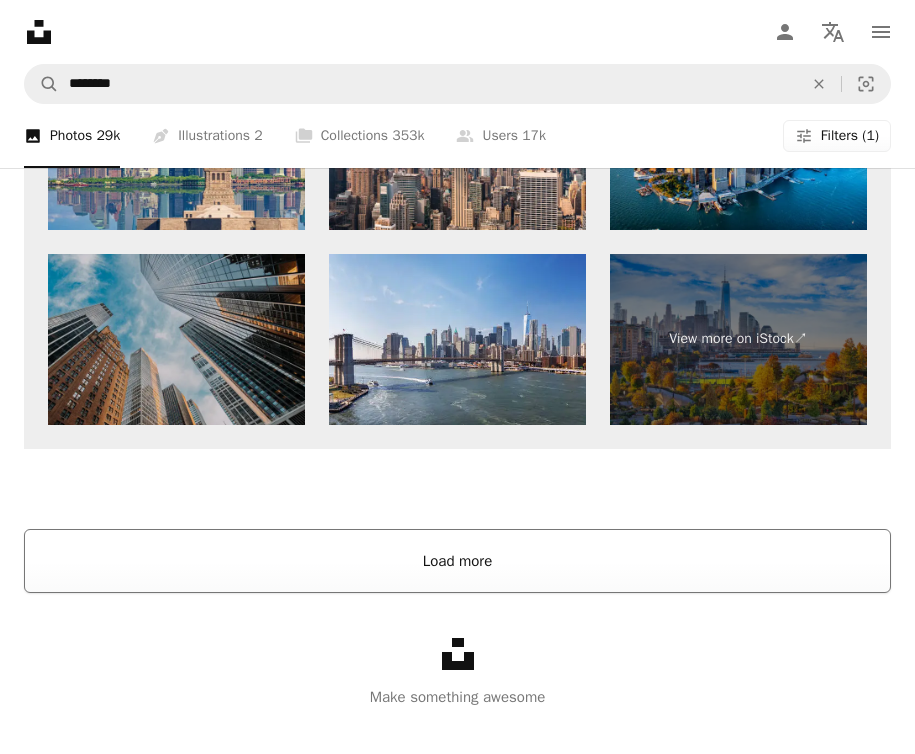 click on "Load more" at bounding box center (457, 561) 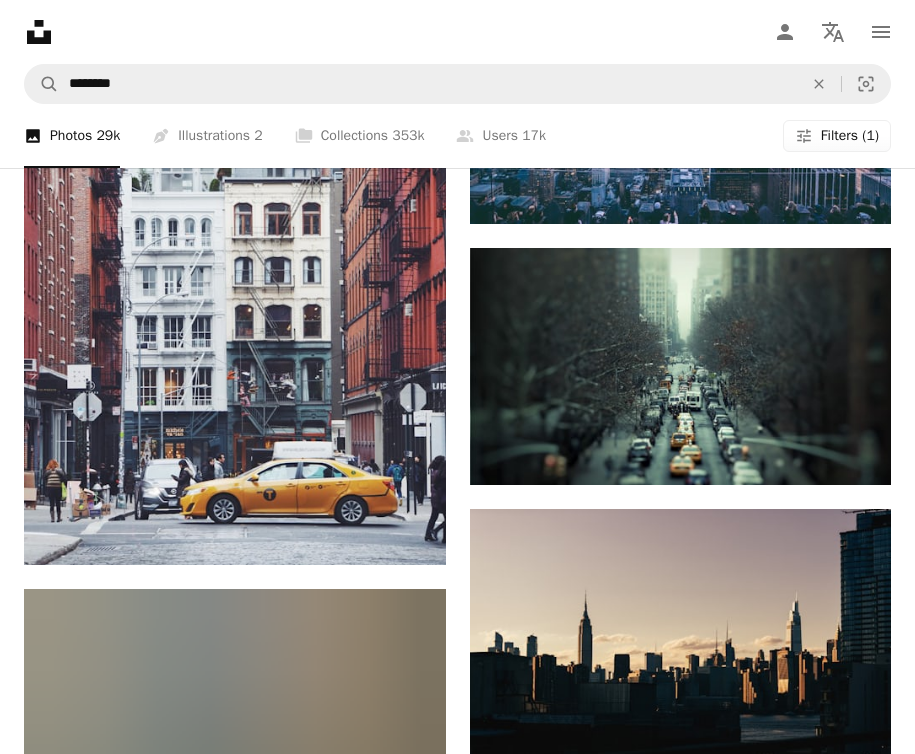 scroll, scrollTop: 32345, scrollLeft: 0, axis: vertical 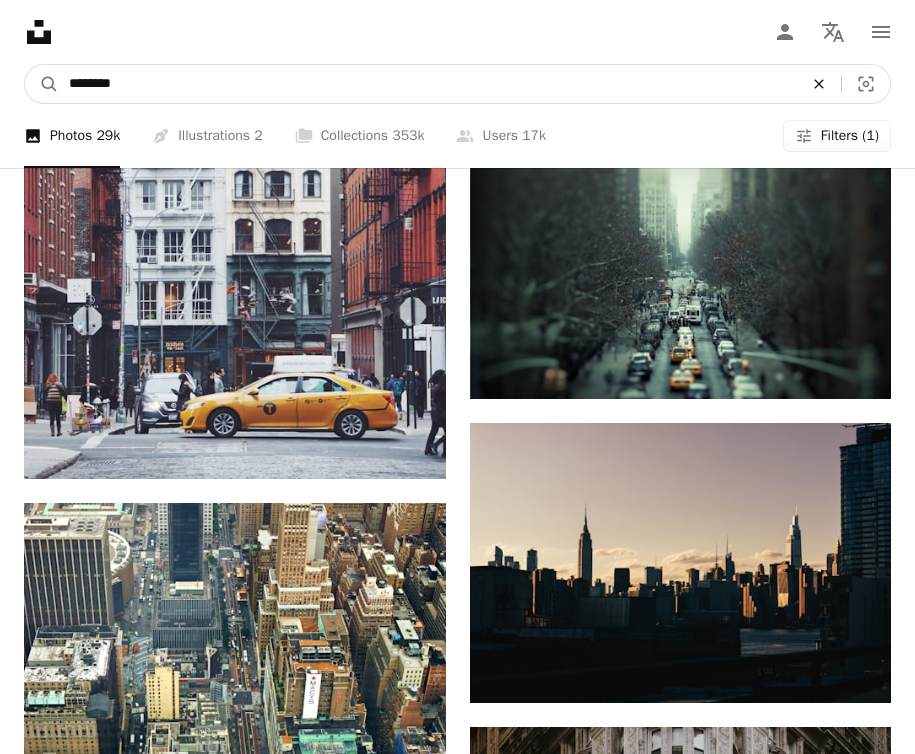 click on "An X shape" at bounding box center [819, 84] 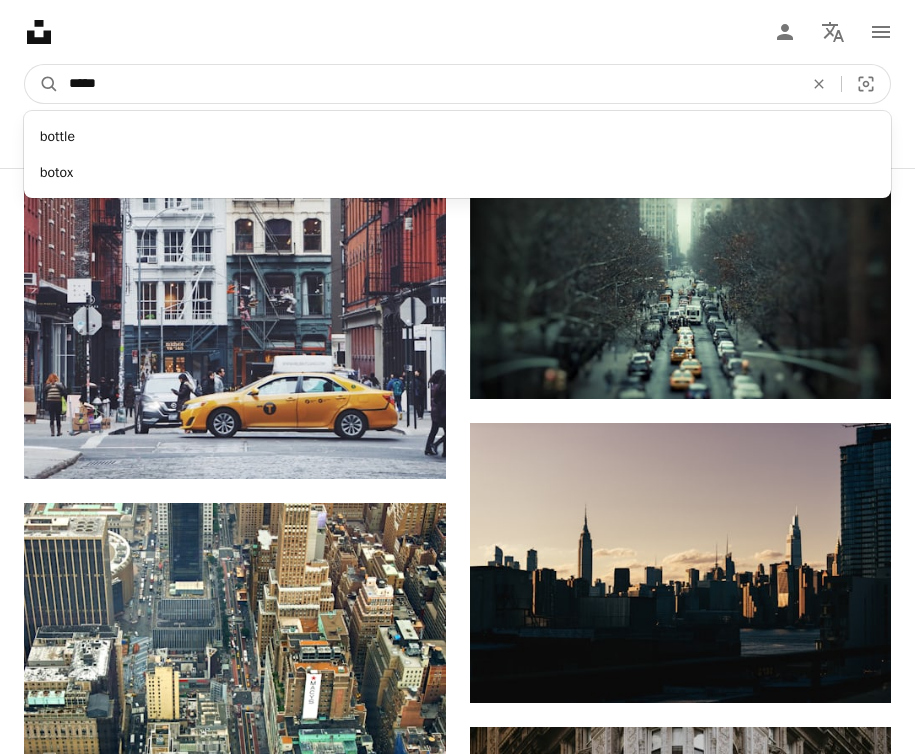 type on "******" 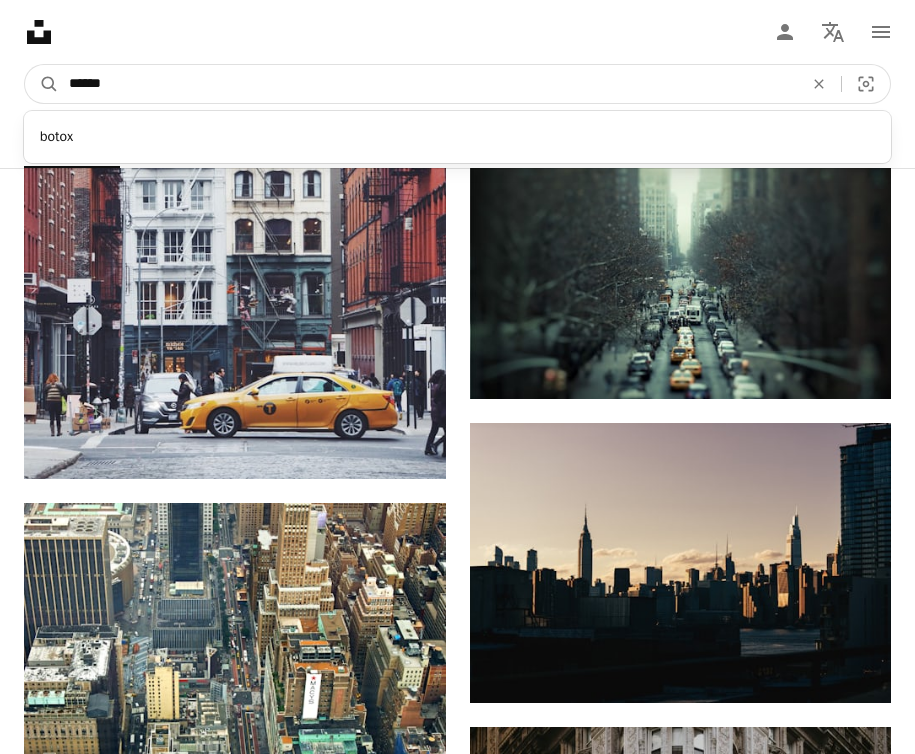 click on "A magnifying glass" at bounding box center [42, 84] 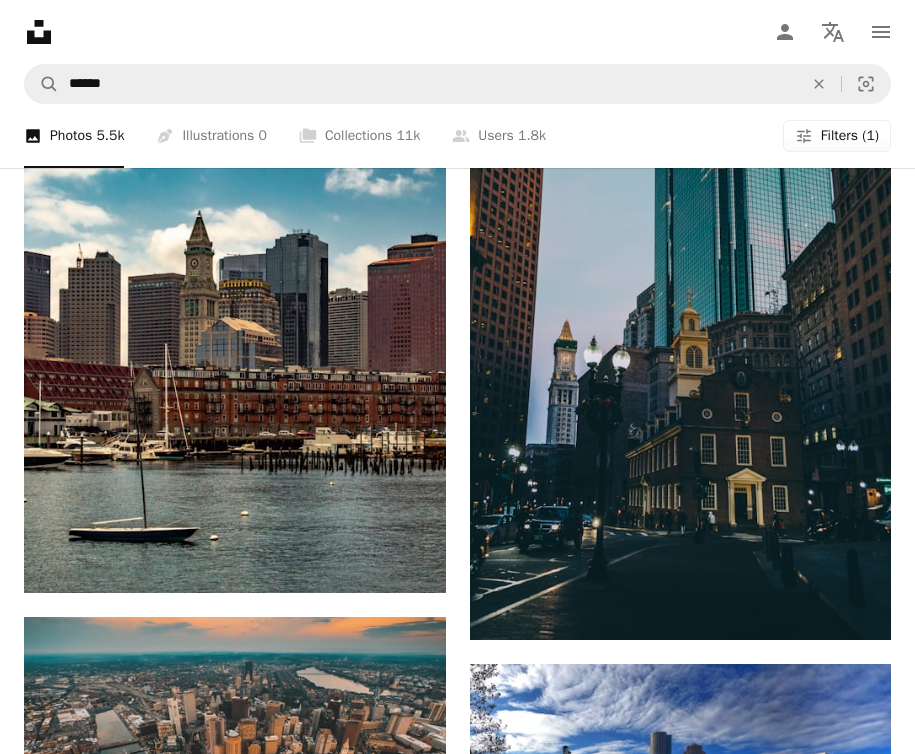 scroll, scrollTop: 1783, scrollLeft: 0, axis: vertical 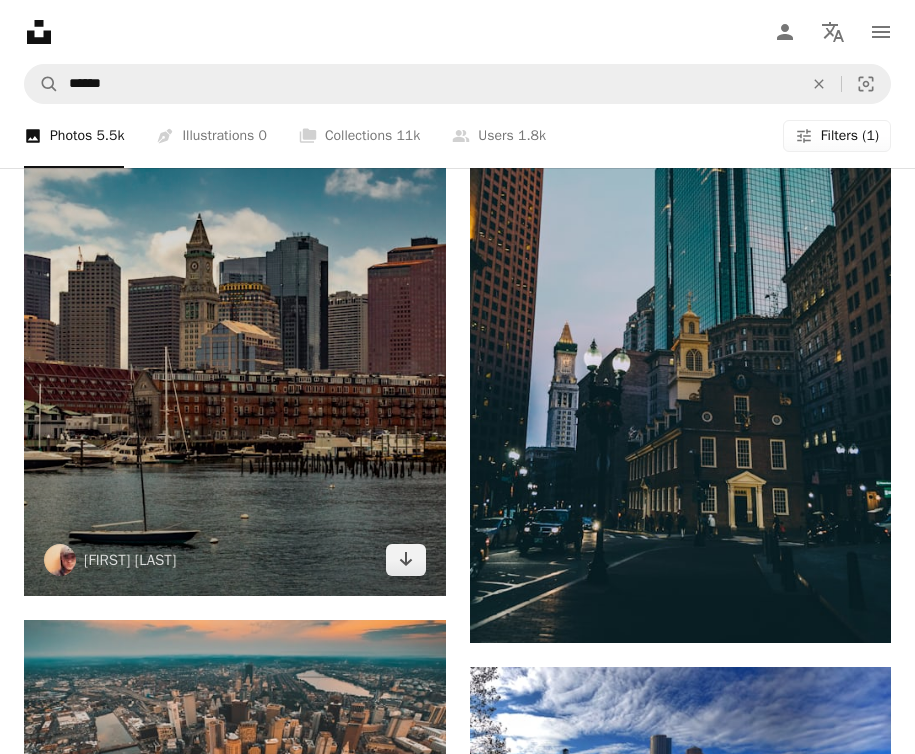 click at bounding box center [235, 332] 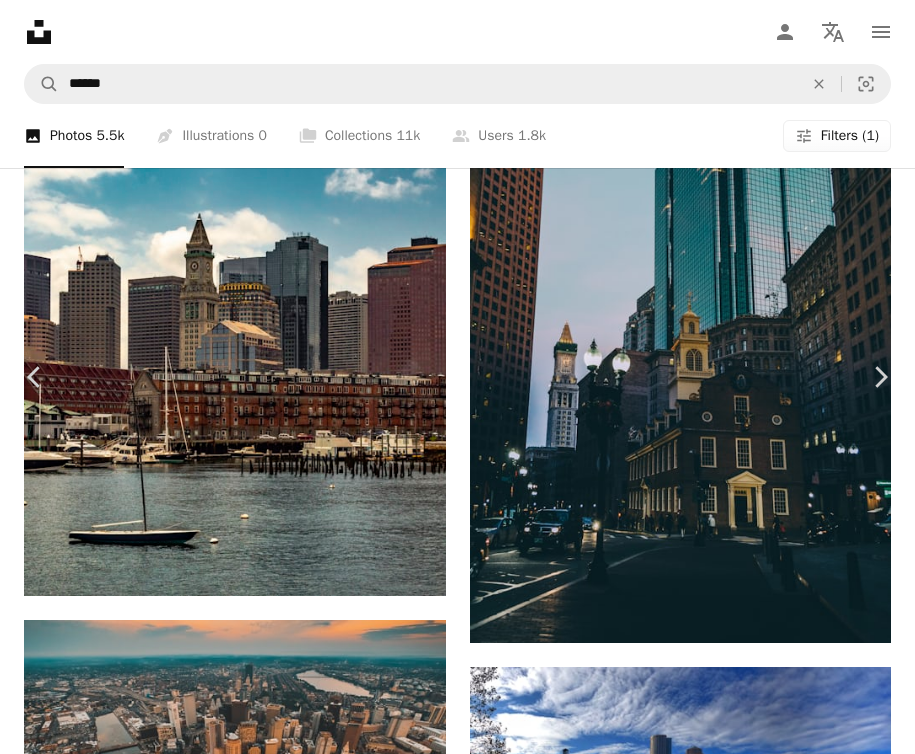 scroll, scrollTop: 2204, scrollLeft: 0, axis: vertical 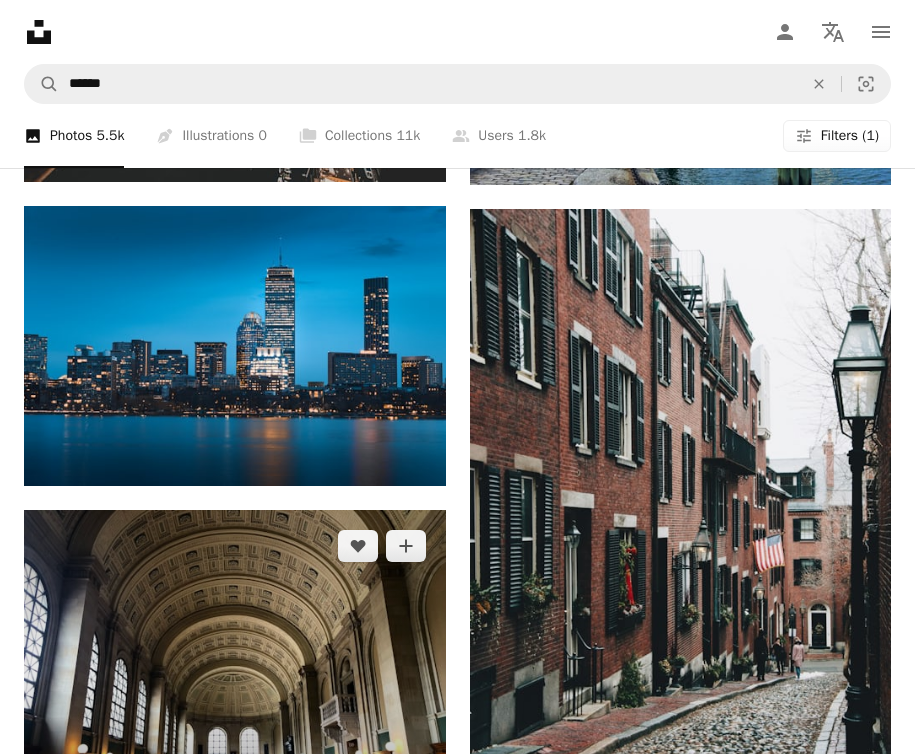 click at bounding box center (235, 668) 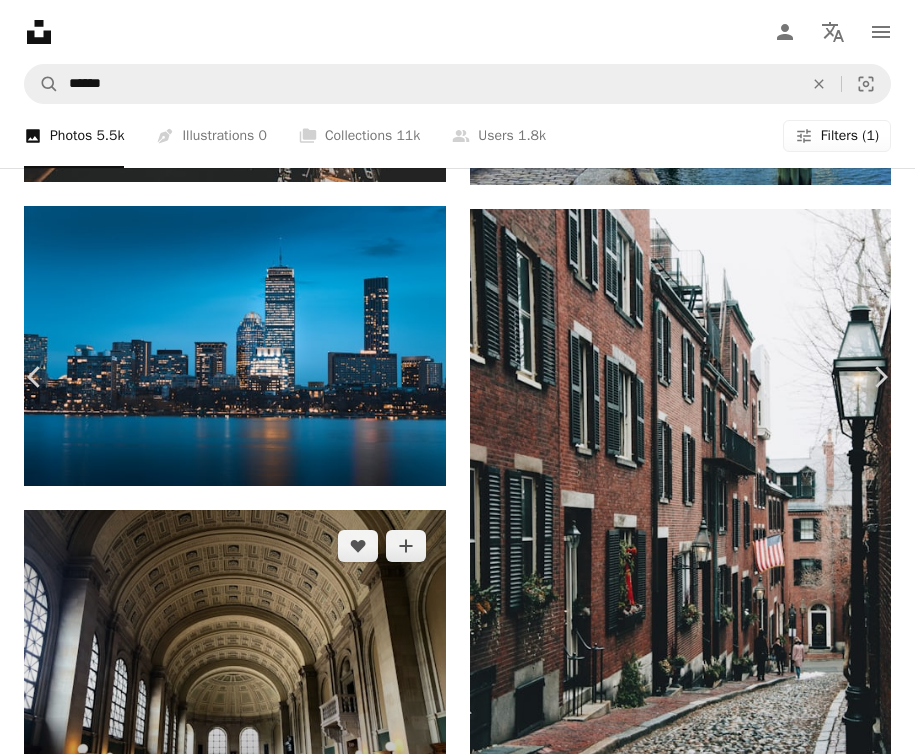 scroll, scrollTop: 2143, scrollLeft: 0, axis: vertical 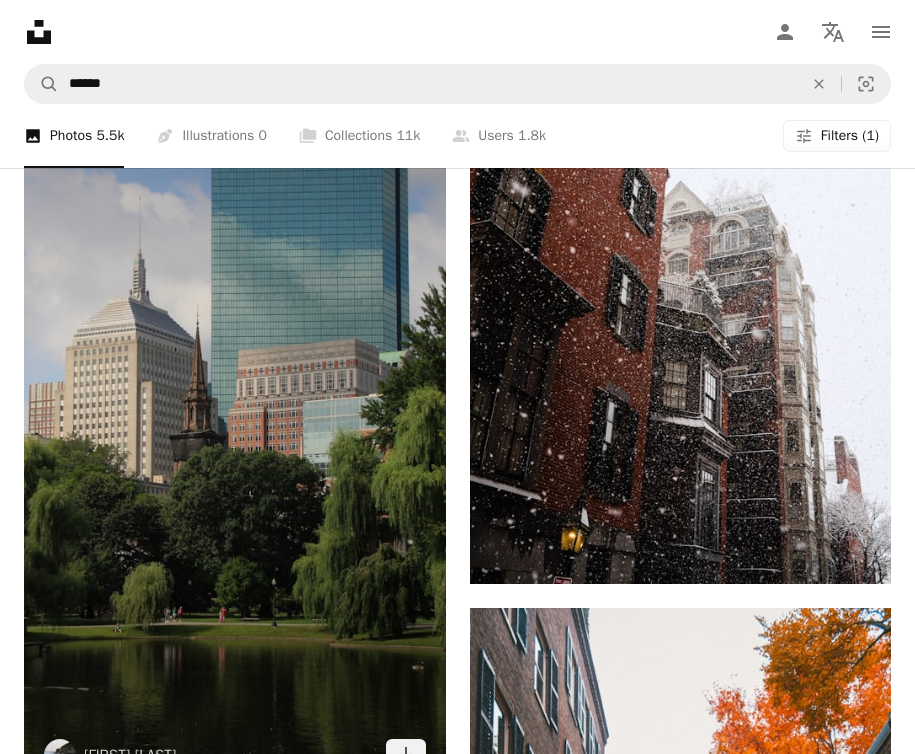 click at bounding box center [235, 416] 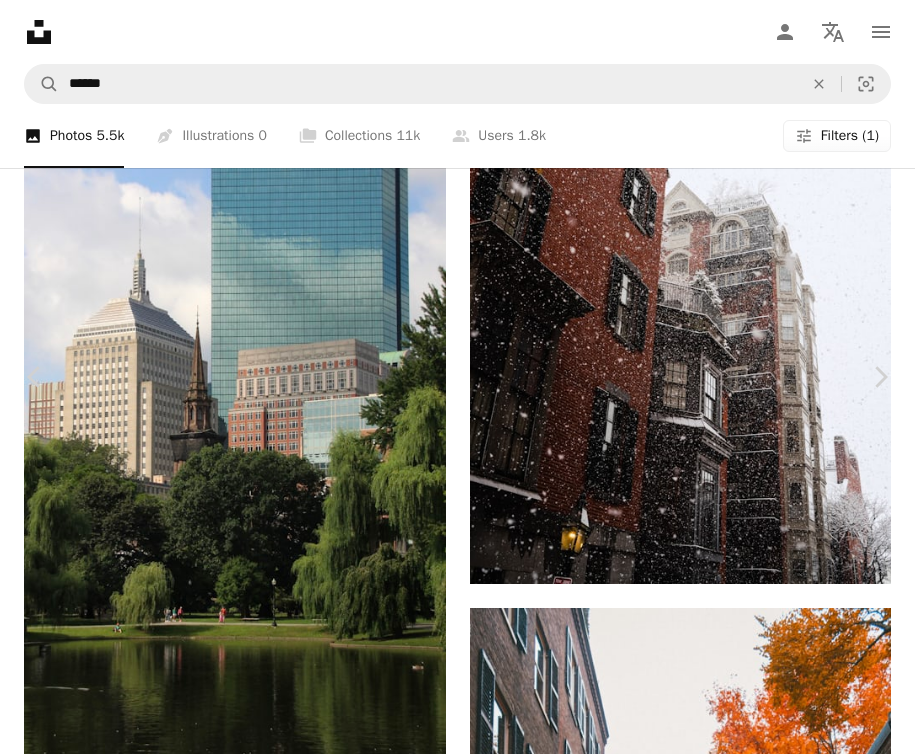 scroll, scrollTop: 1828, scrollLeft: 0, axis: vertical 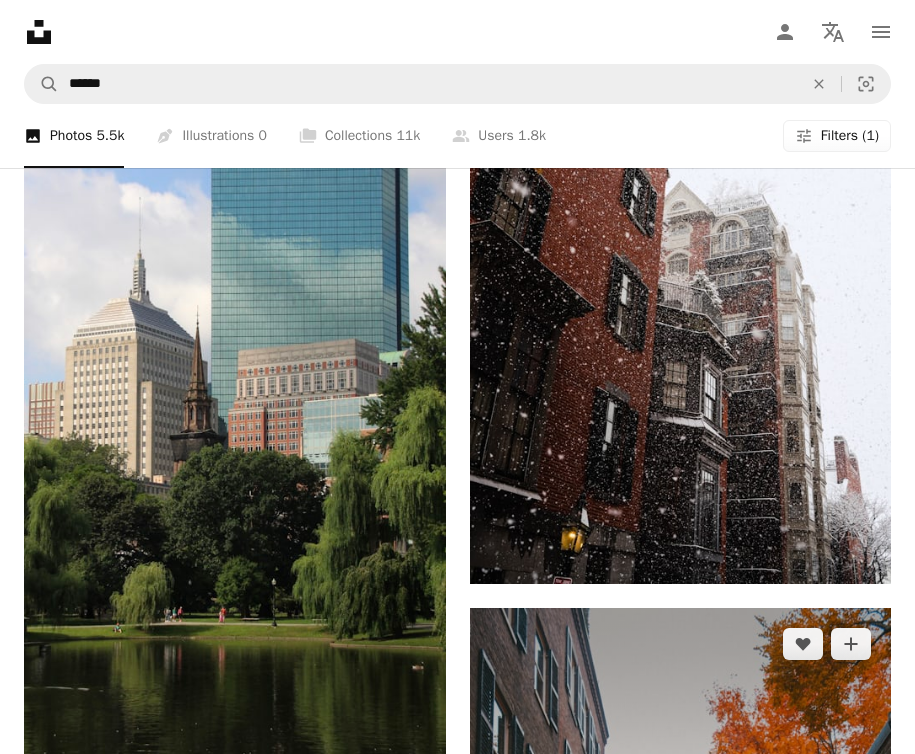 click at bounding box center (681, 927) 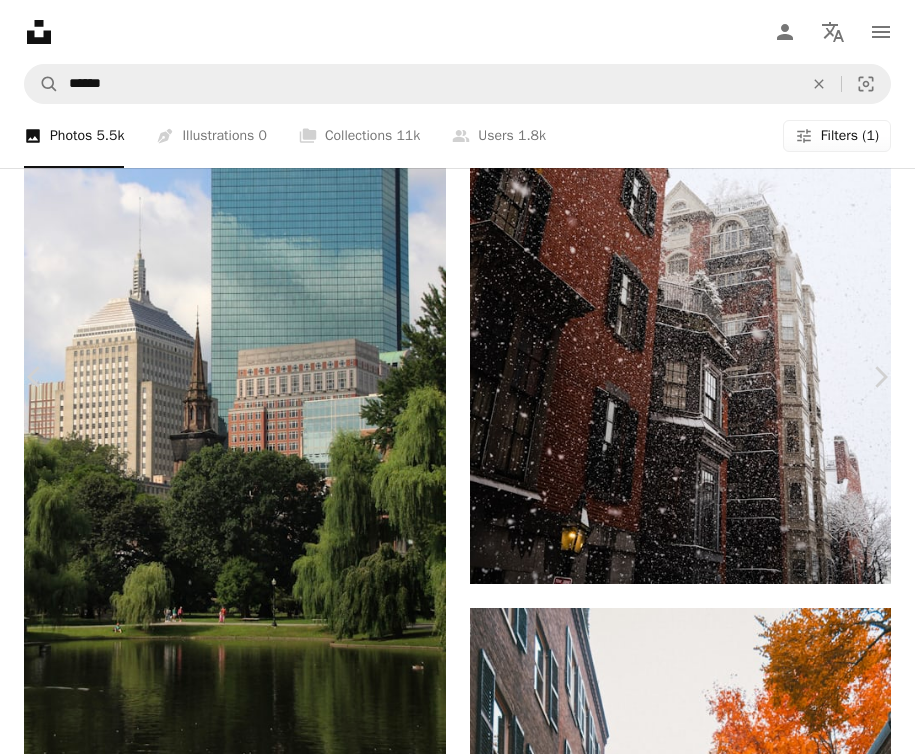 scroll, scrollTop: 2558, scrollLeft: 0, axis: vertical 